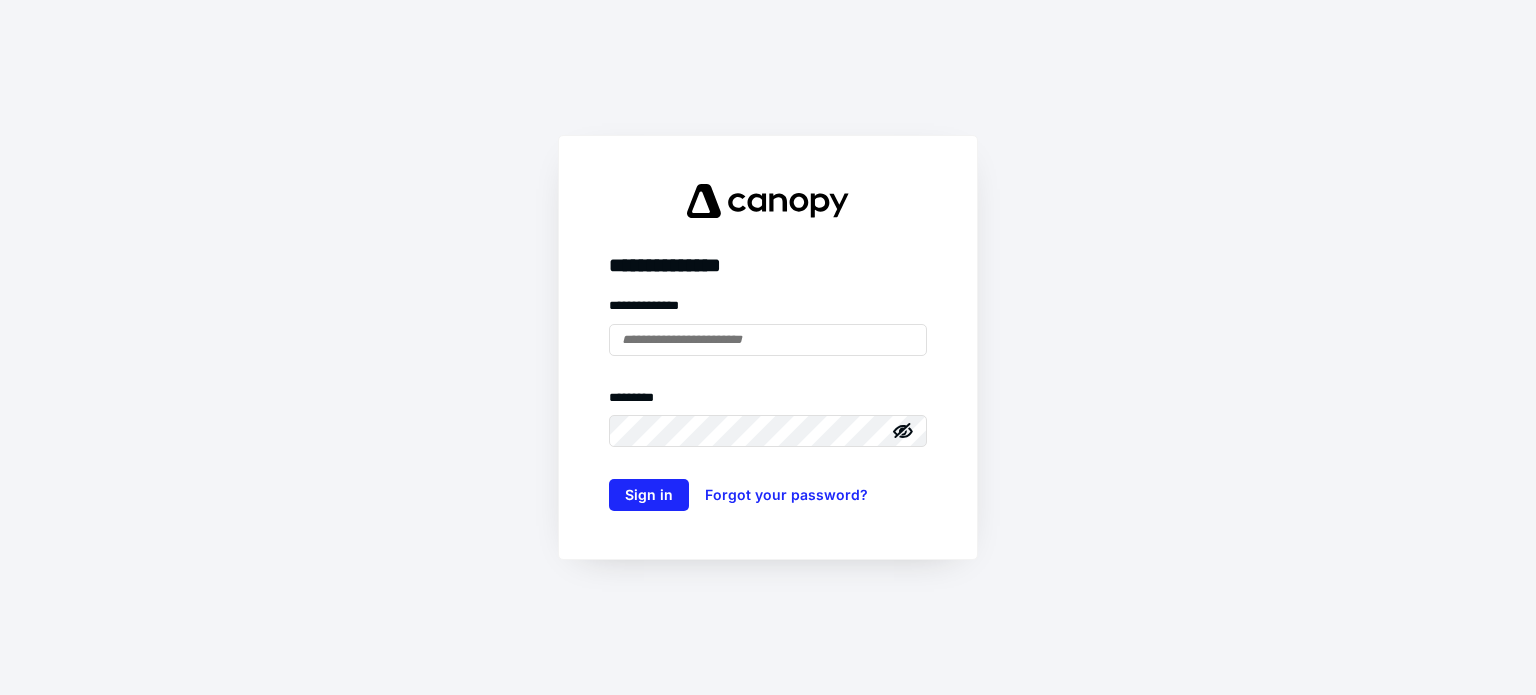 scroll, scrollTop: 0, scrollLeft: 0, axis: both 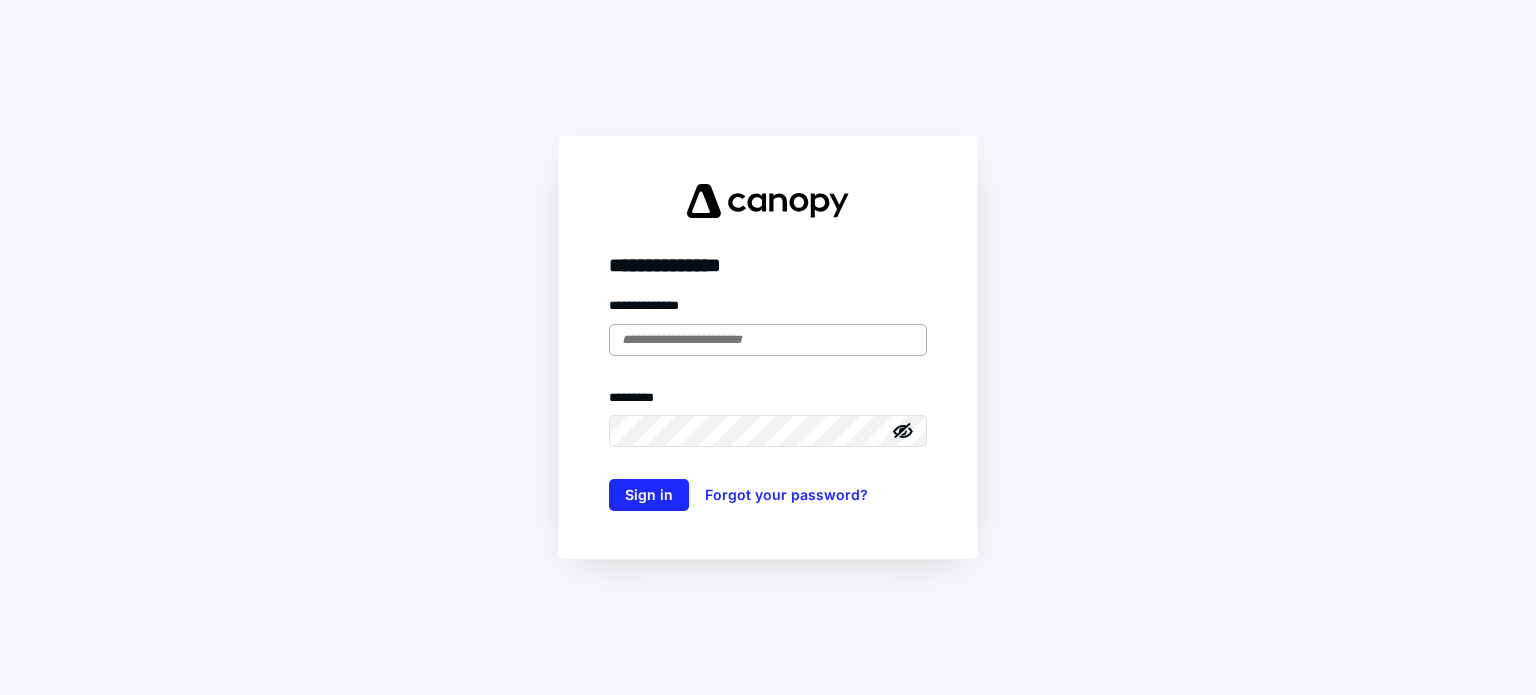 click at bounding box center (768, 340) 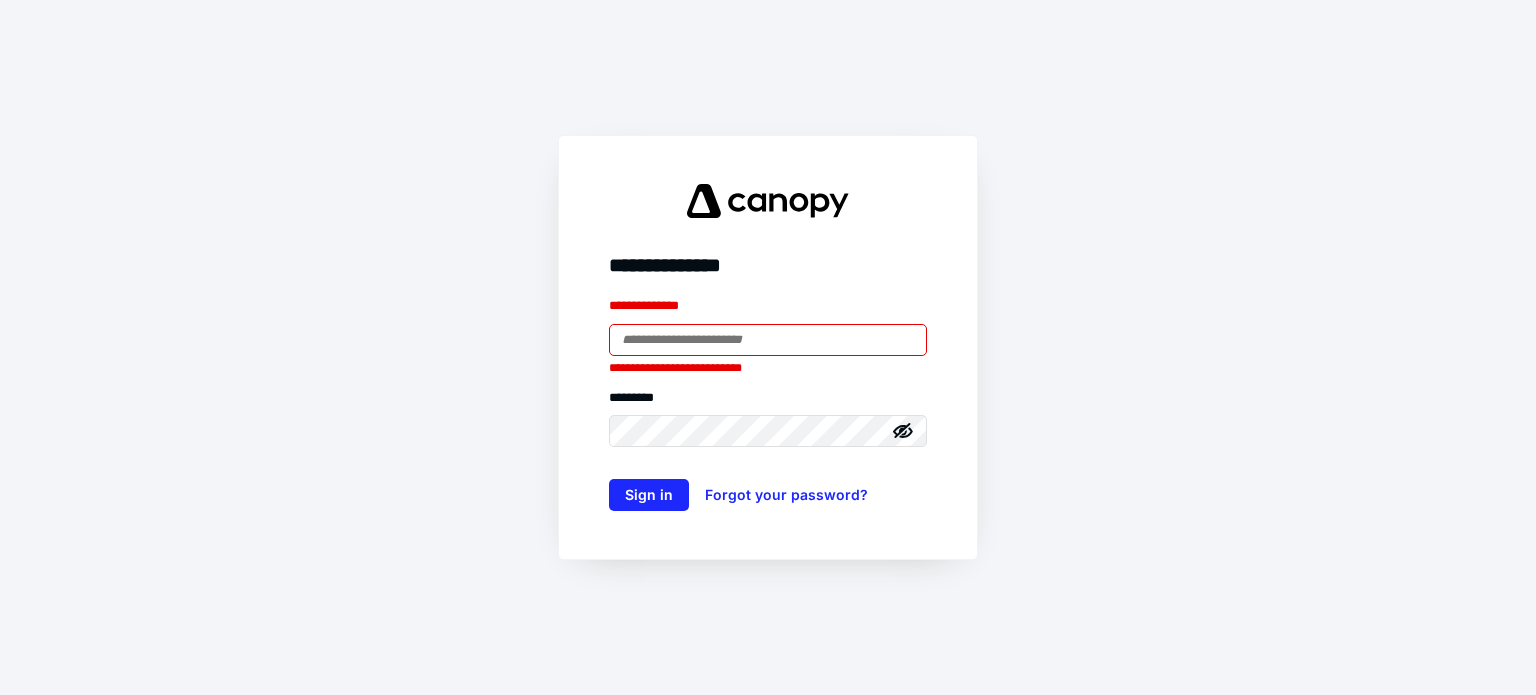 type on "**********" 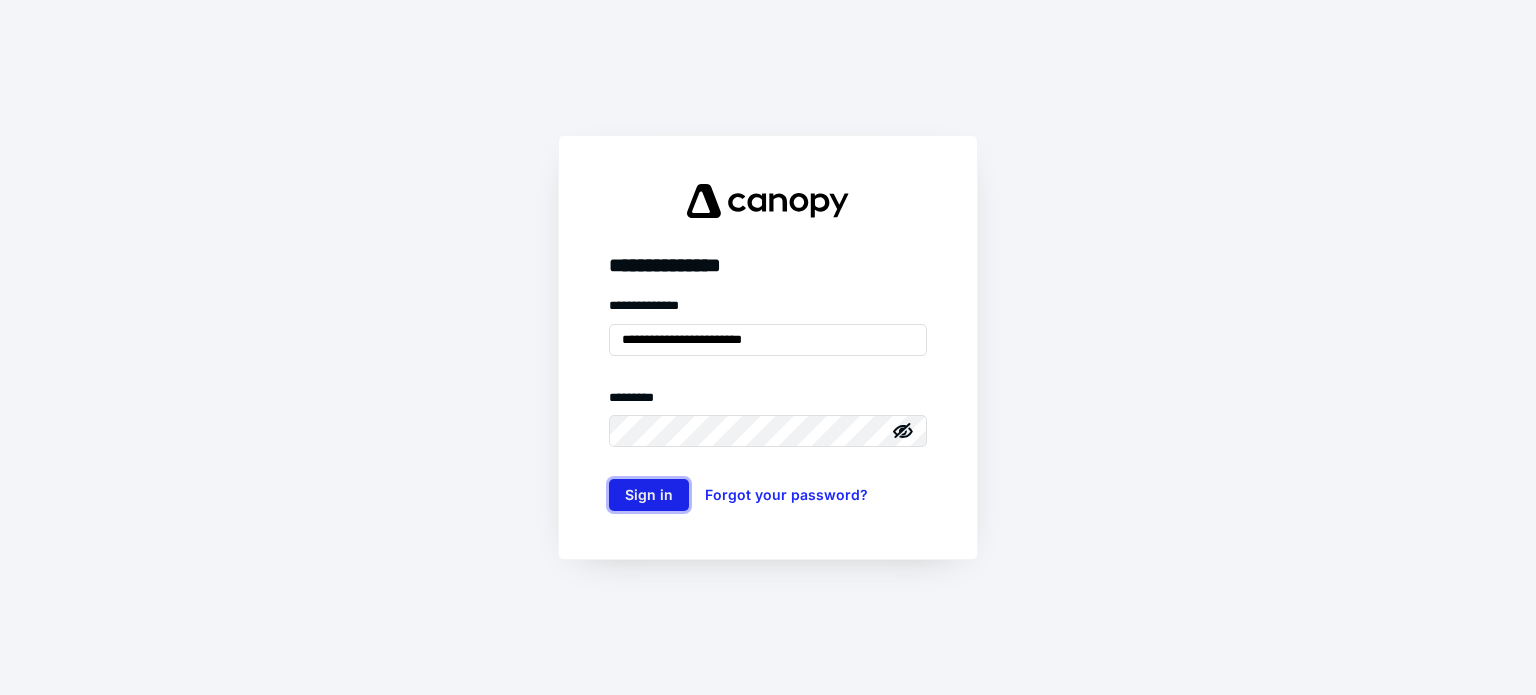 click on "Sign in" at bounding box center (649, 495) 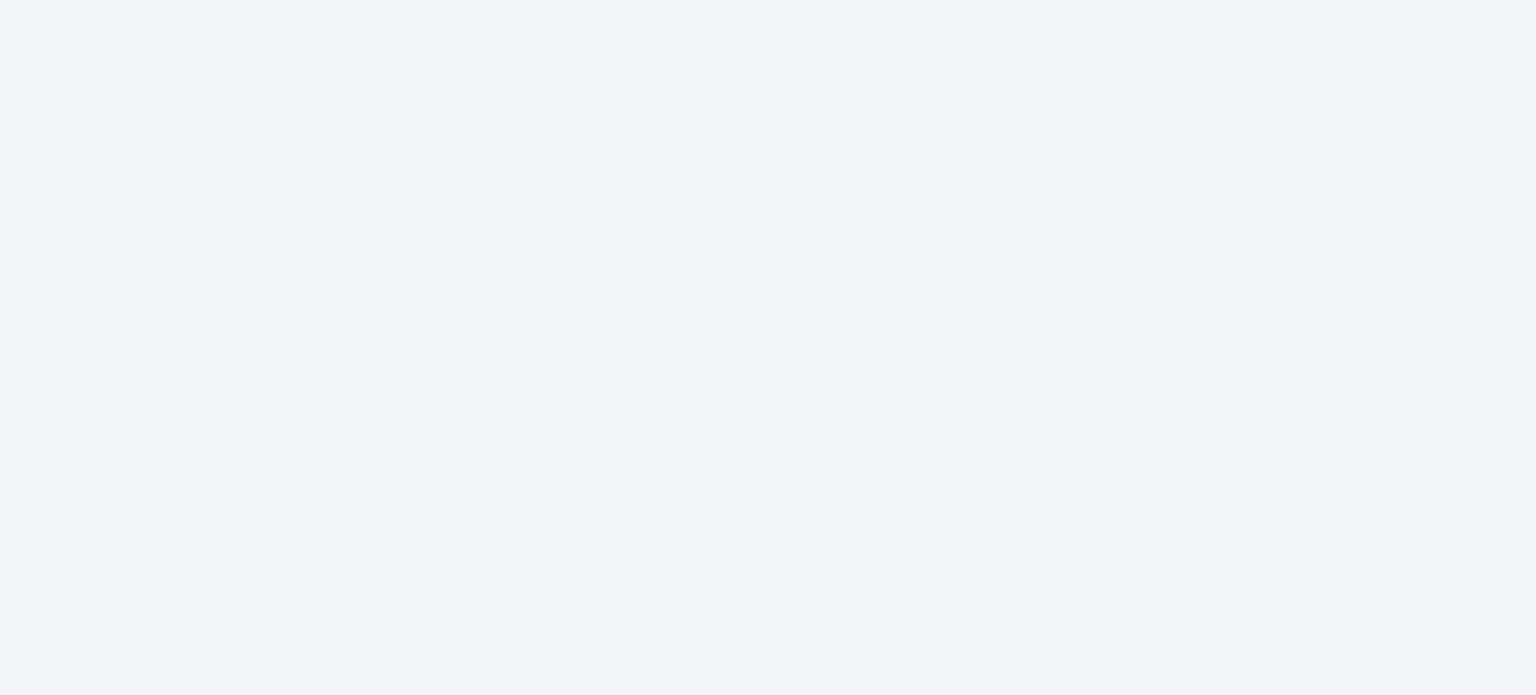 scroll, scrollTop: 0, scrollLeft: 0, axis: both 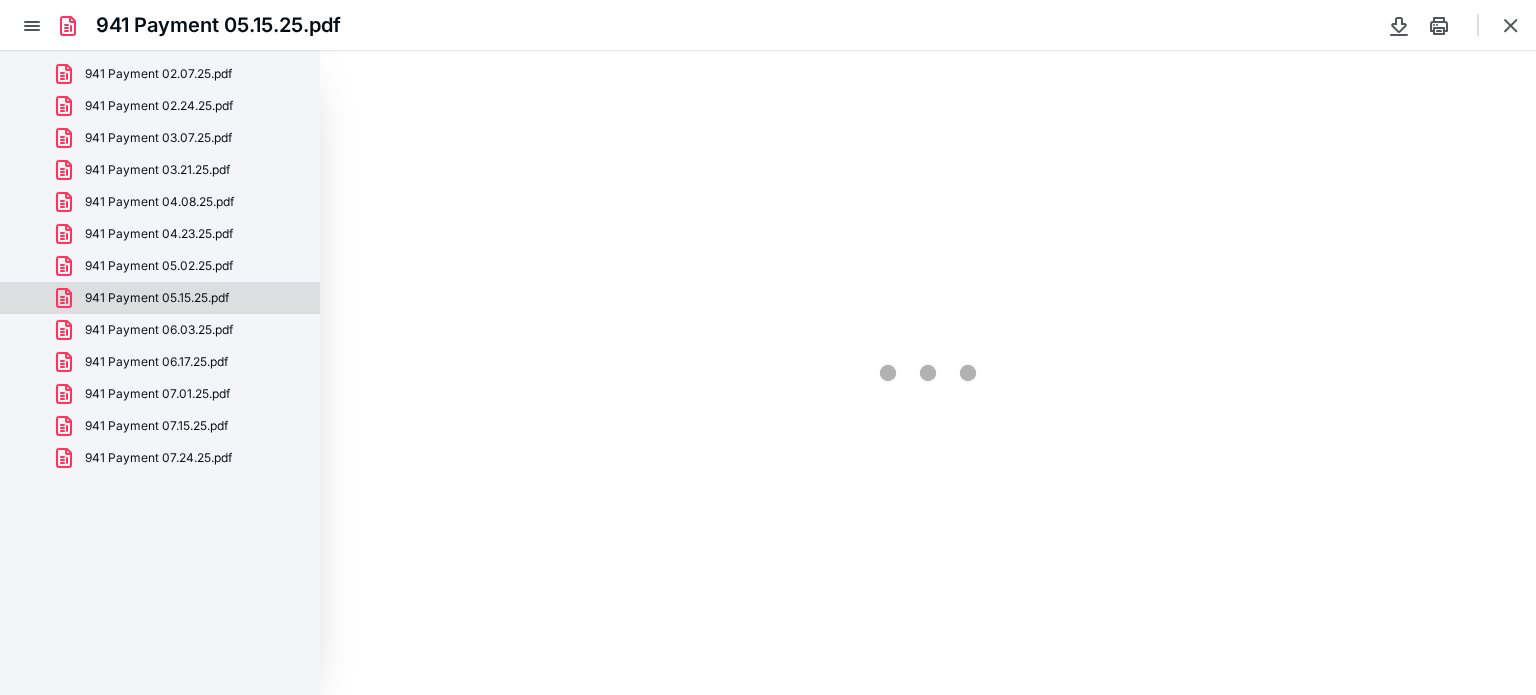 type on "77" 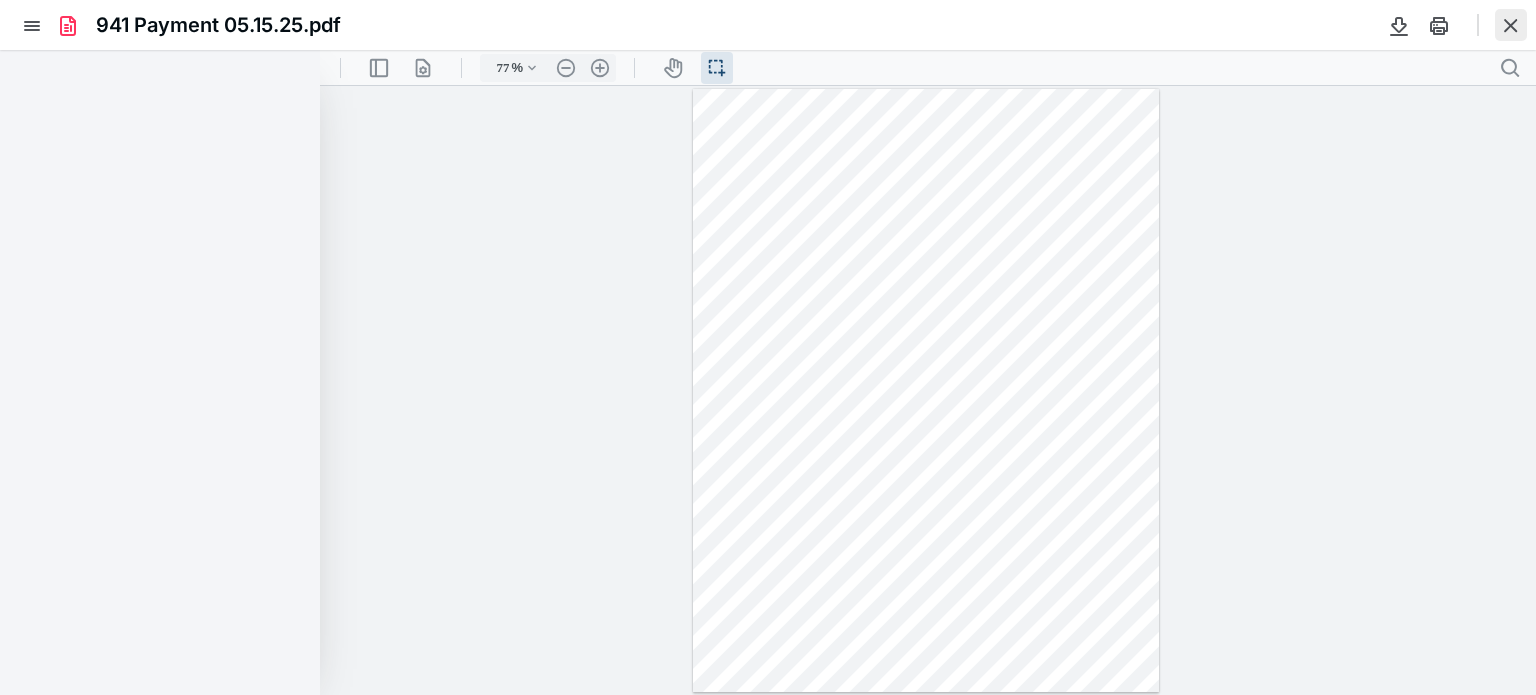 click at bounding box center (1511, 25) 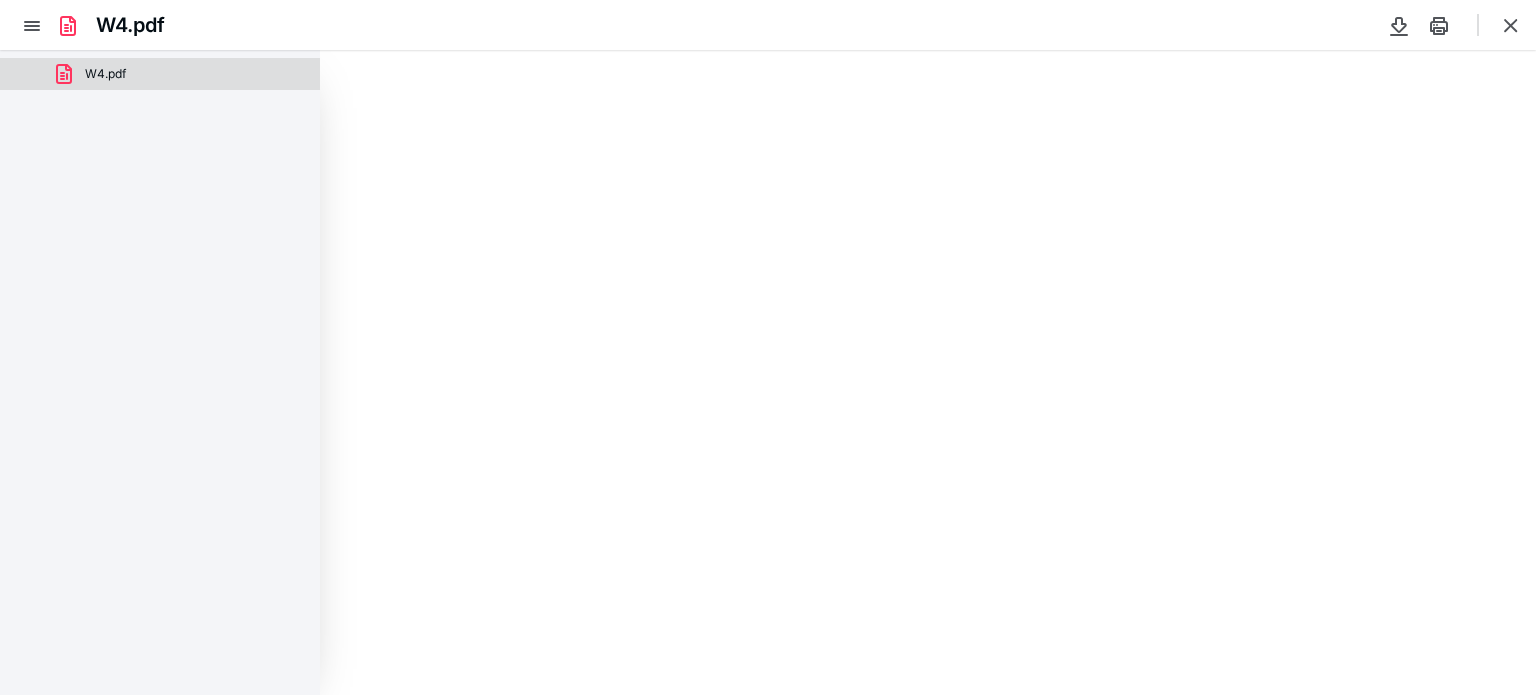 scroll, scrollTop: 0, scrollLeft: 0, axis: both 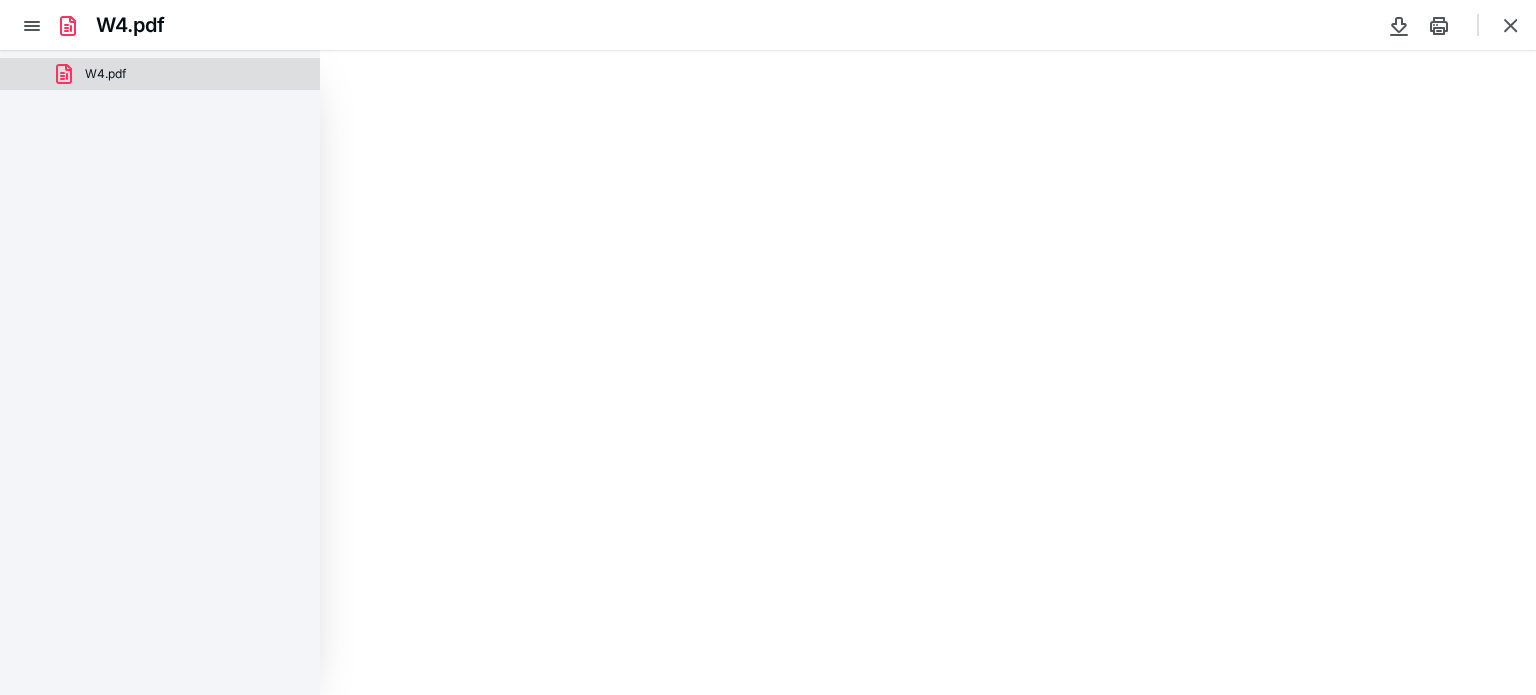 type on "56" 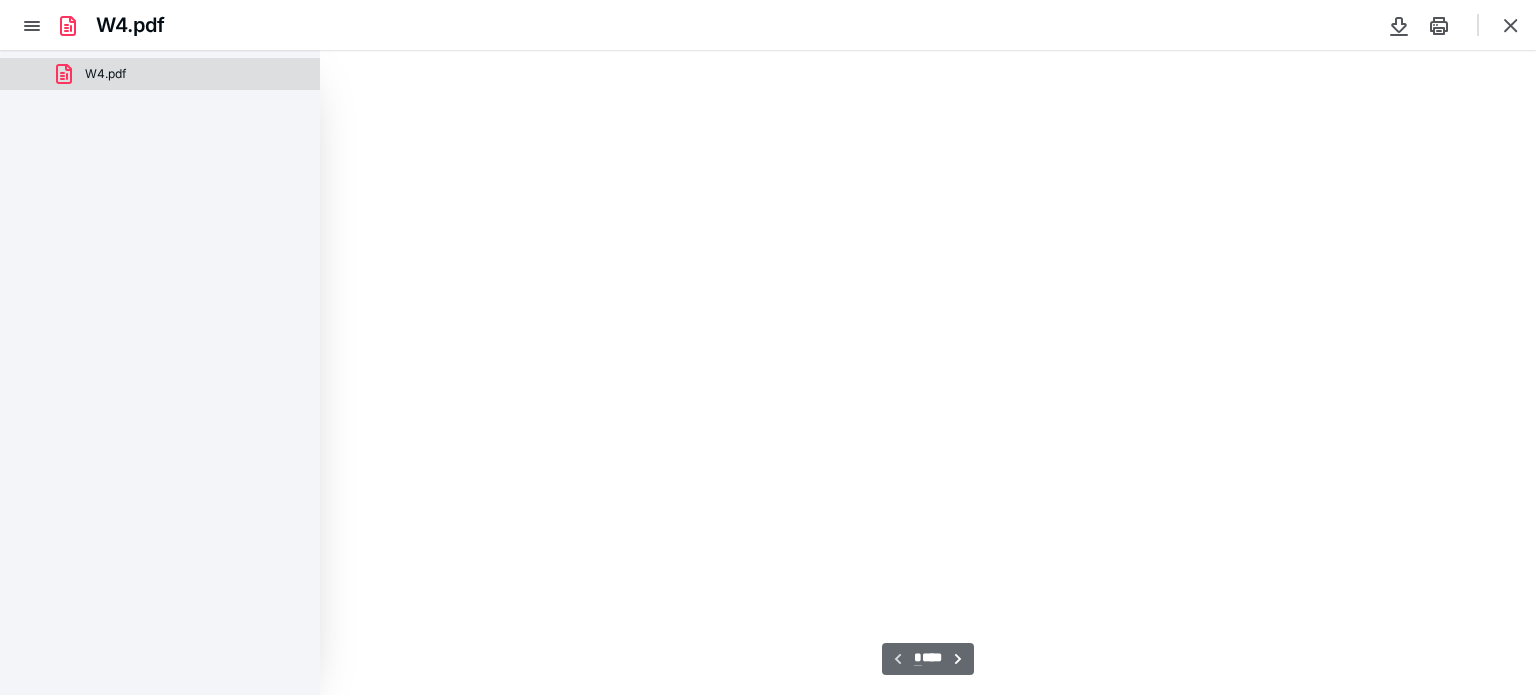 scroll, scrollTop: 38, scrollLeft: 0, axis: vertical 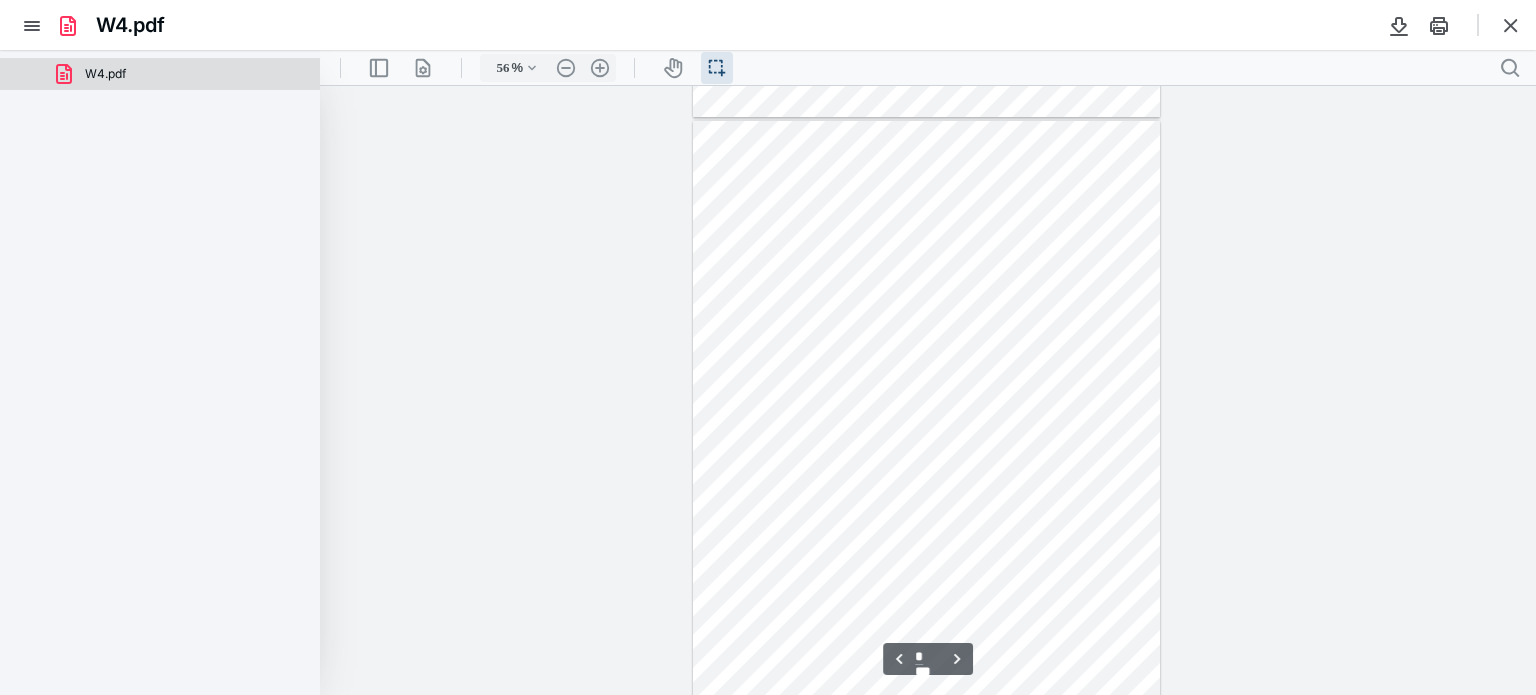 type on "*" 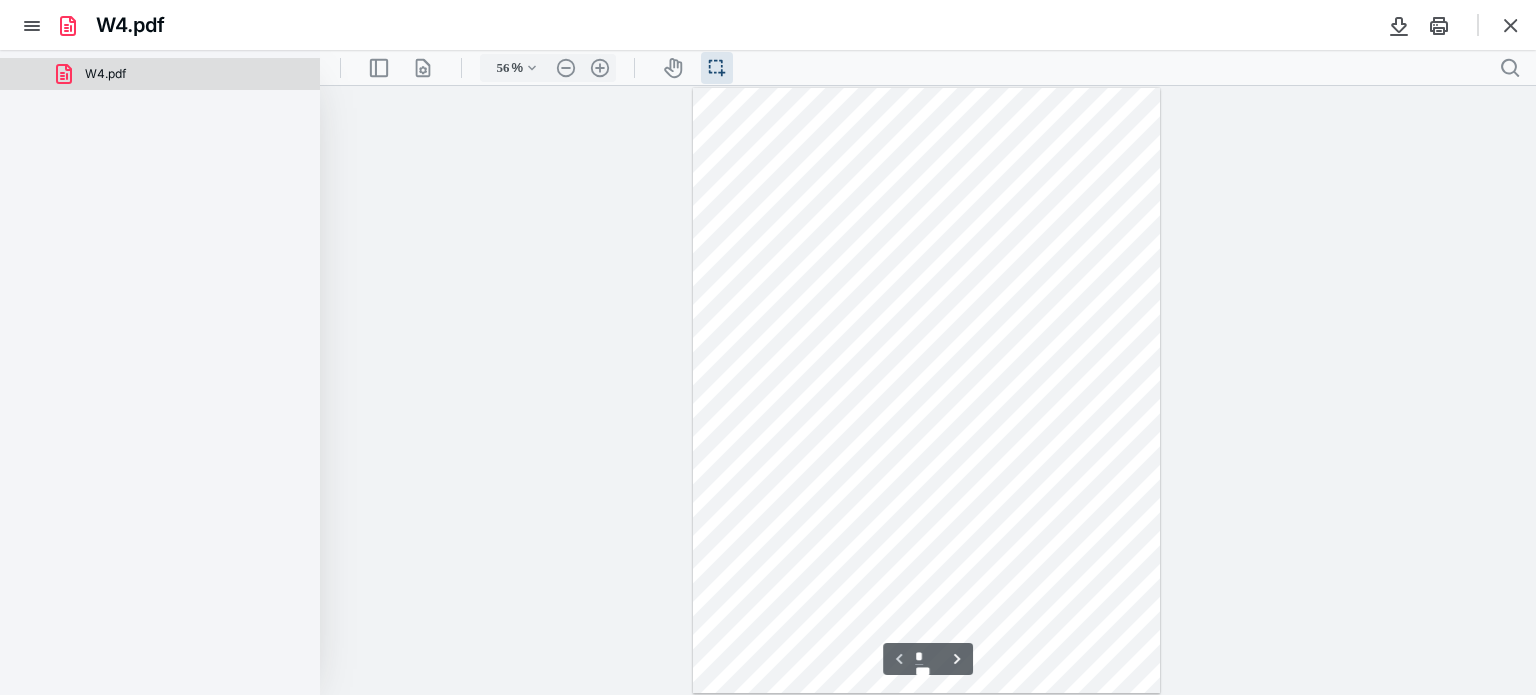 drag, startPoint x: 1528, startPoint y: 191, endPoint x: 1855, endPoint y: 51, distance: 355.70914 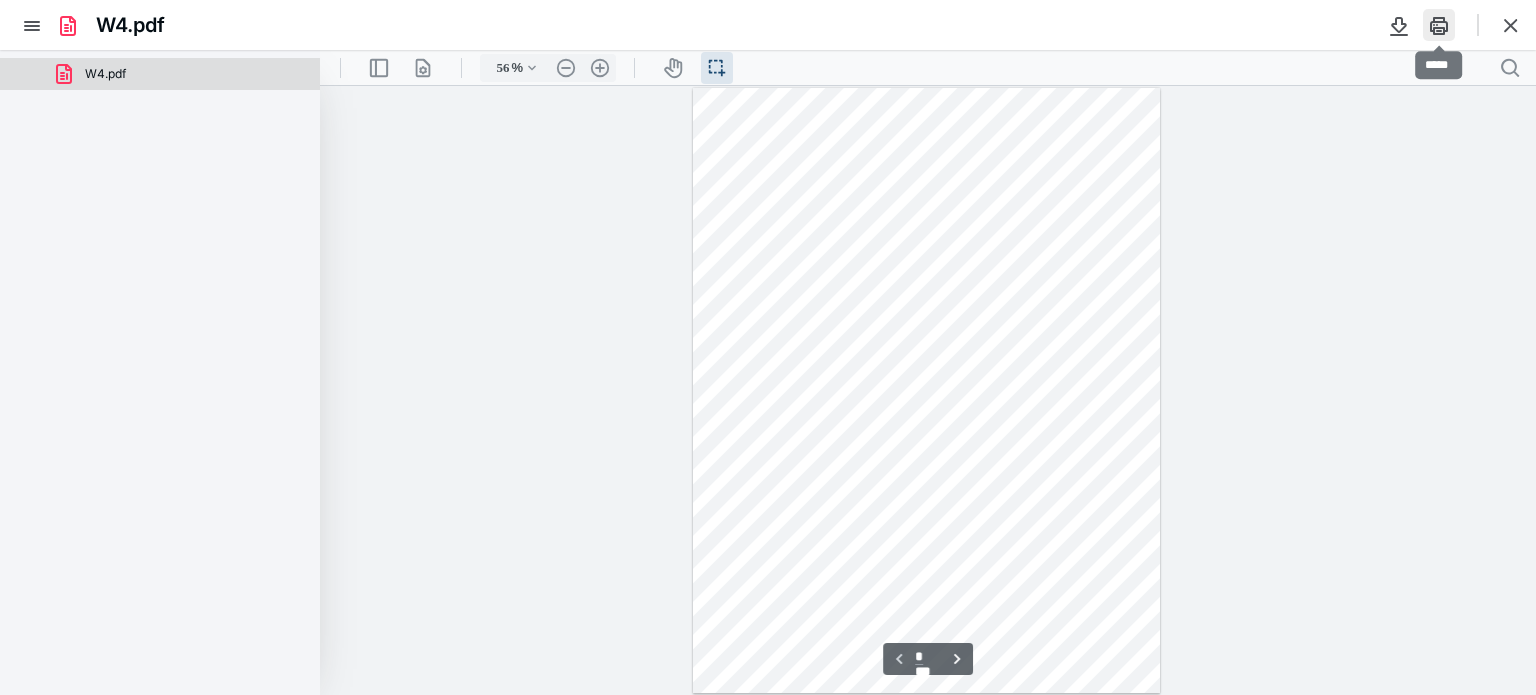 click at bounding box center (1439, 25) 